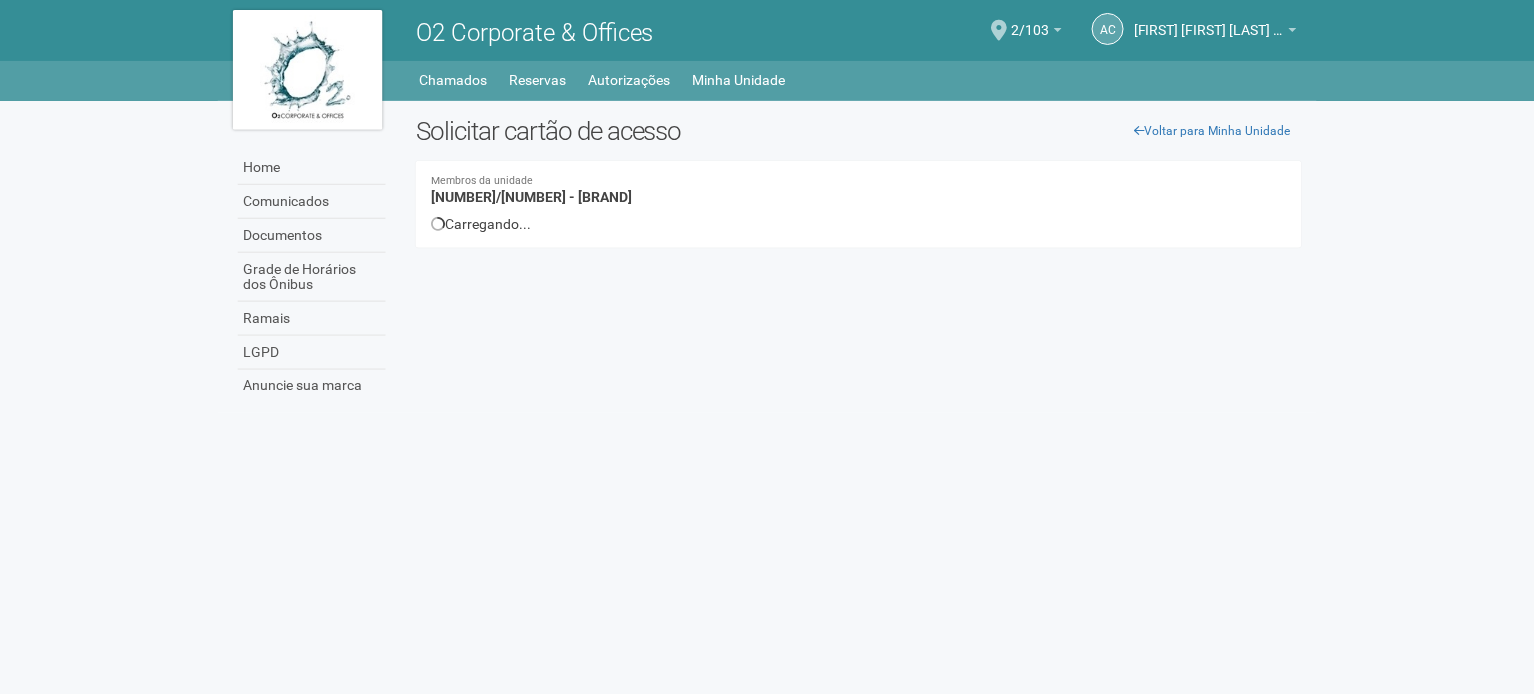 scroll, scrollTop: 0, scrollLeft: 0, axis: both 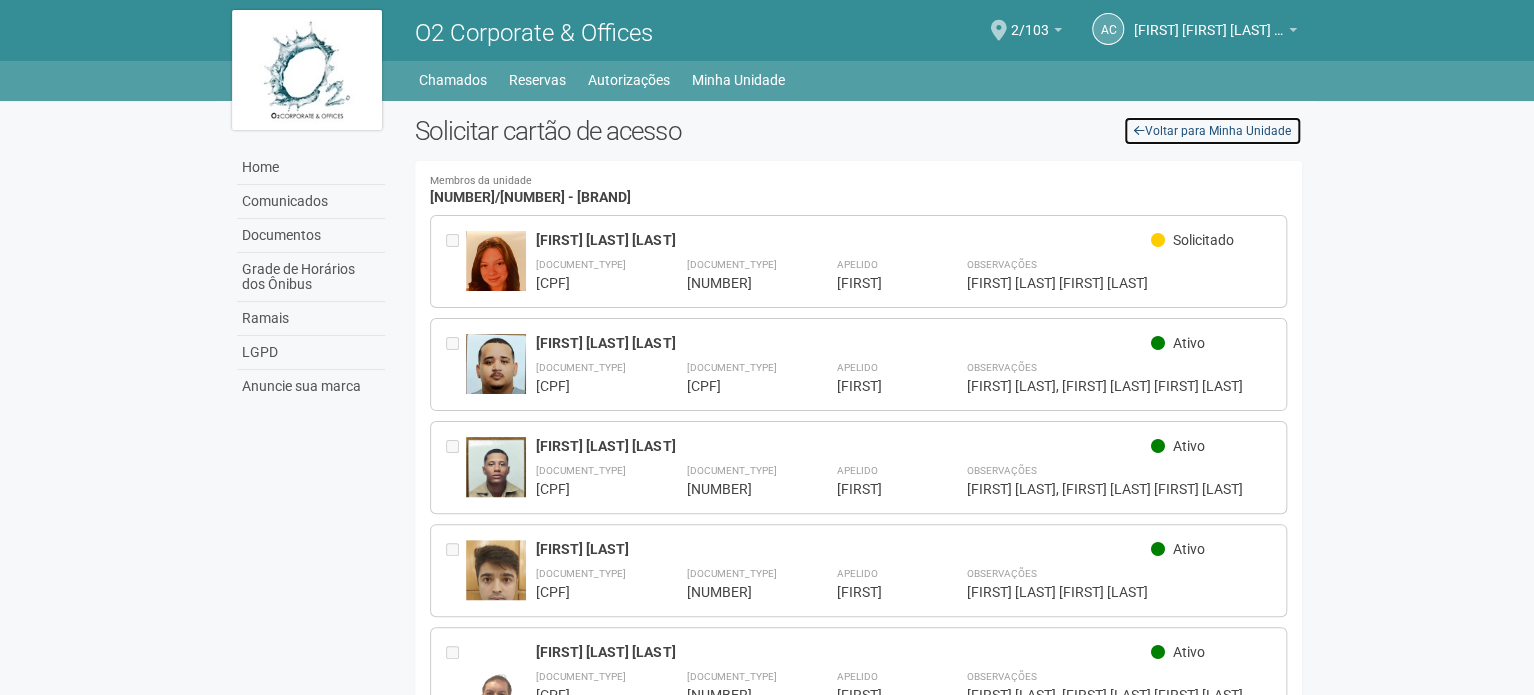 click on "Voltar para Minha Unidade" at bounding box center [1212, 131] 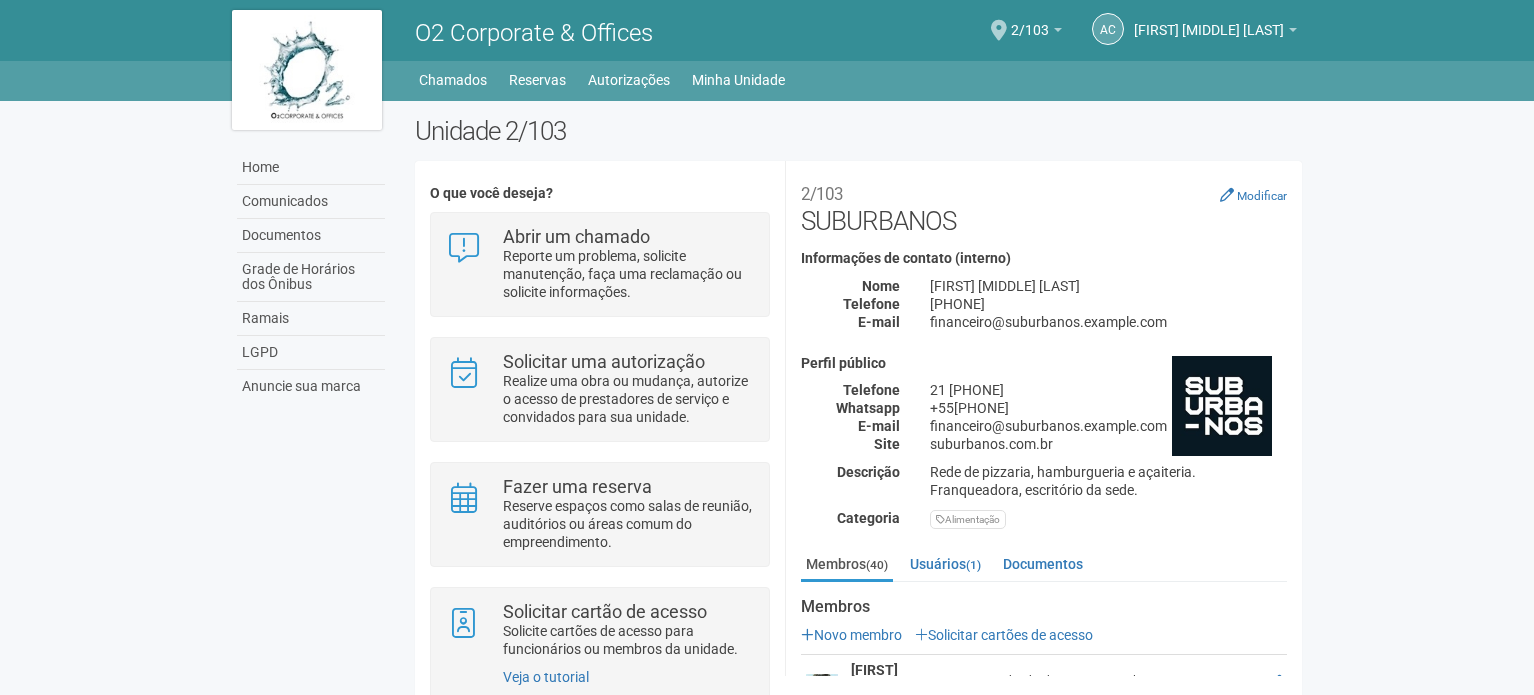 scroll, scrollTop: 0, scrollLeft: 0, axis: both 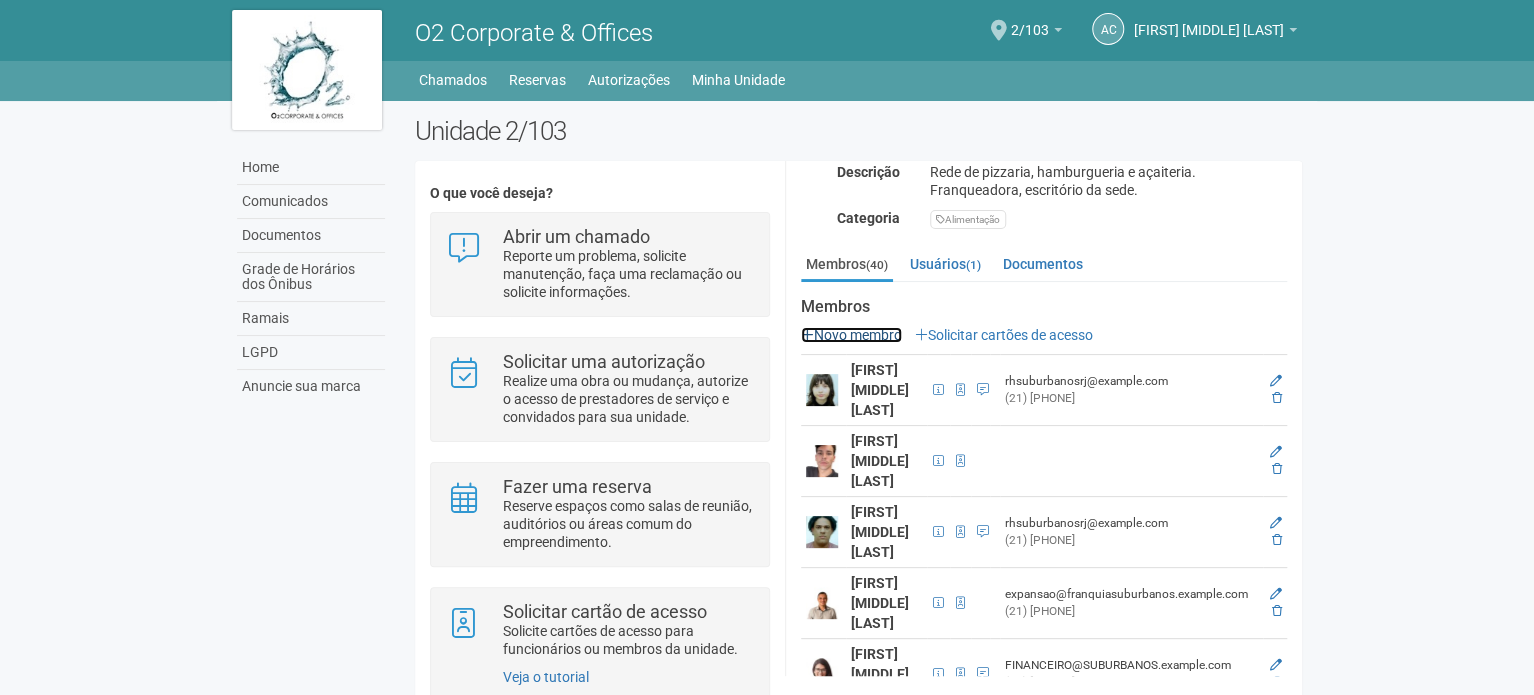 click on "Novo membro" at bounding box center (851, 335) 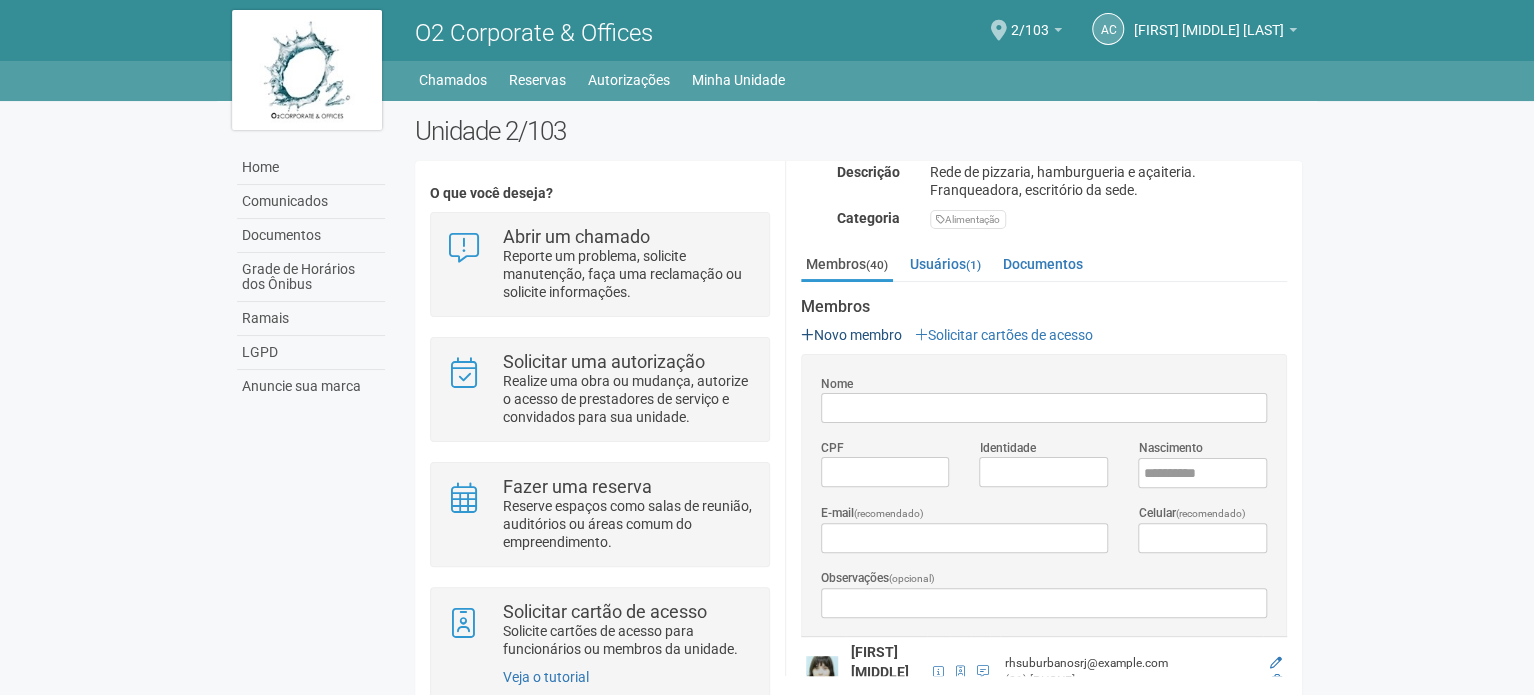scroll, scrollTop: 0, scrollLeft: 0, axis: both 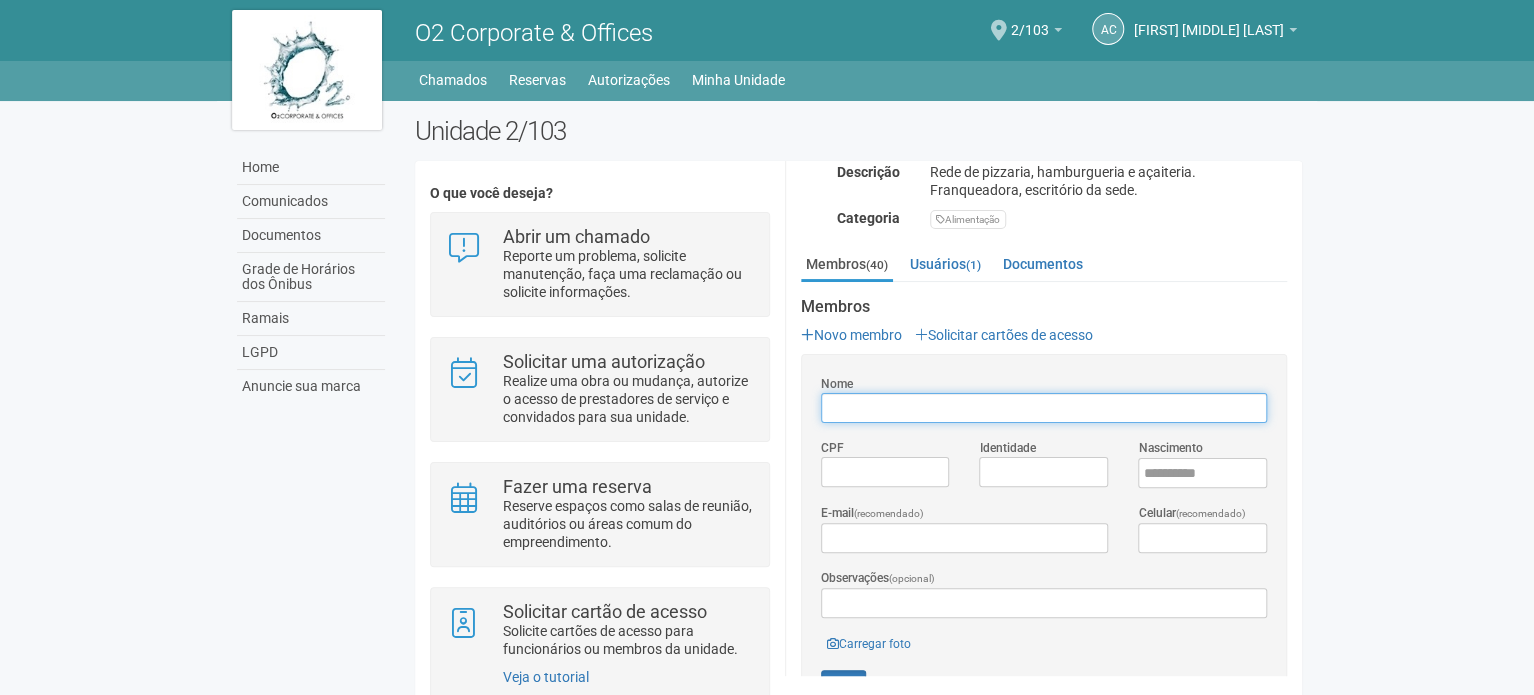 paste on "**********" 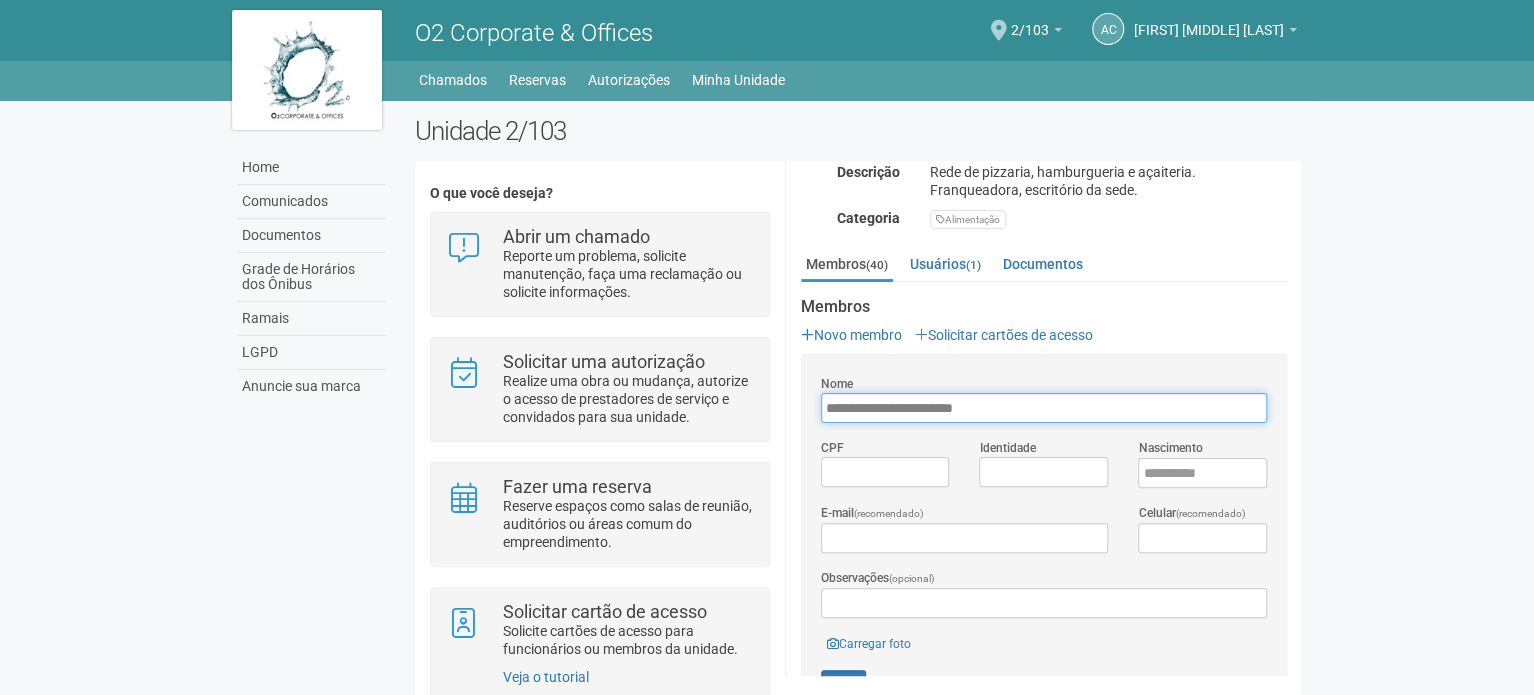type on "**********" 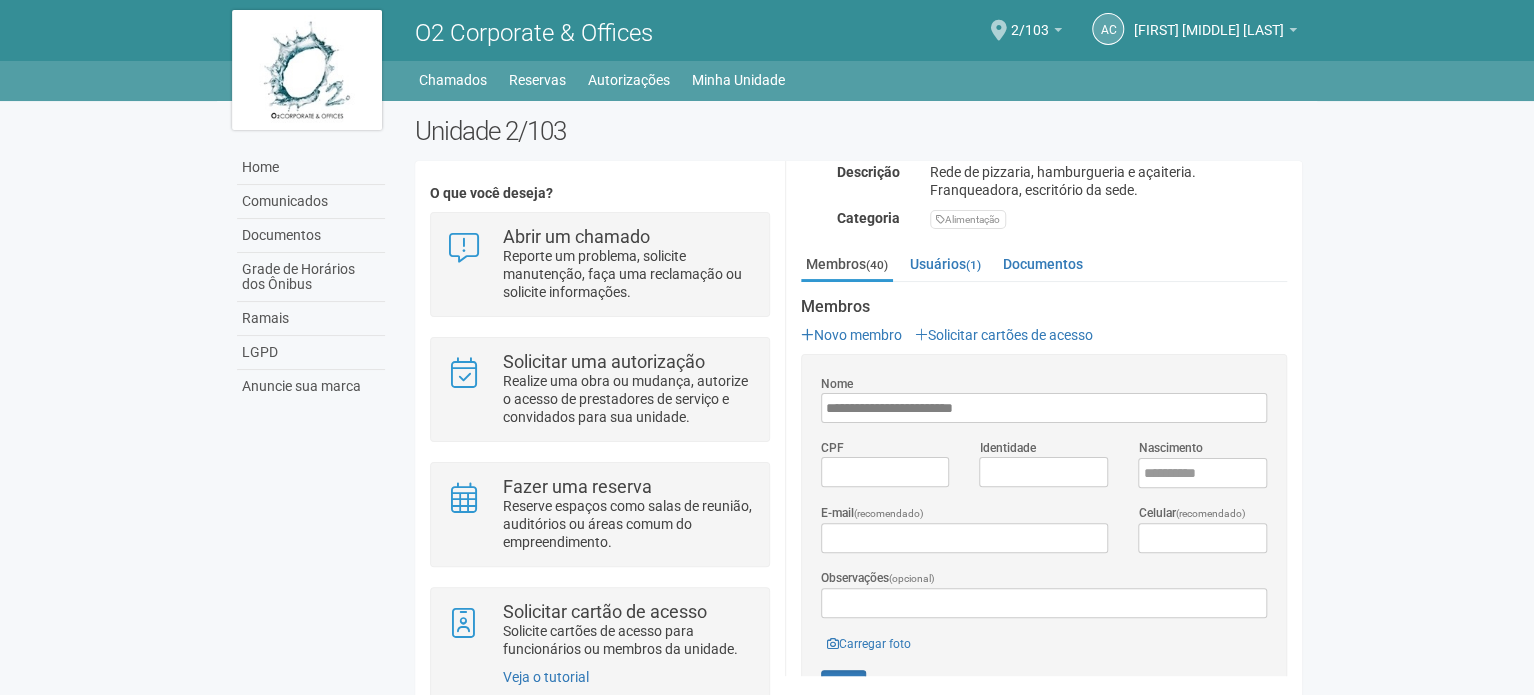 click on "[DOCUMENT_TYPE]" at bounding box center [885, 462] 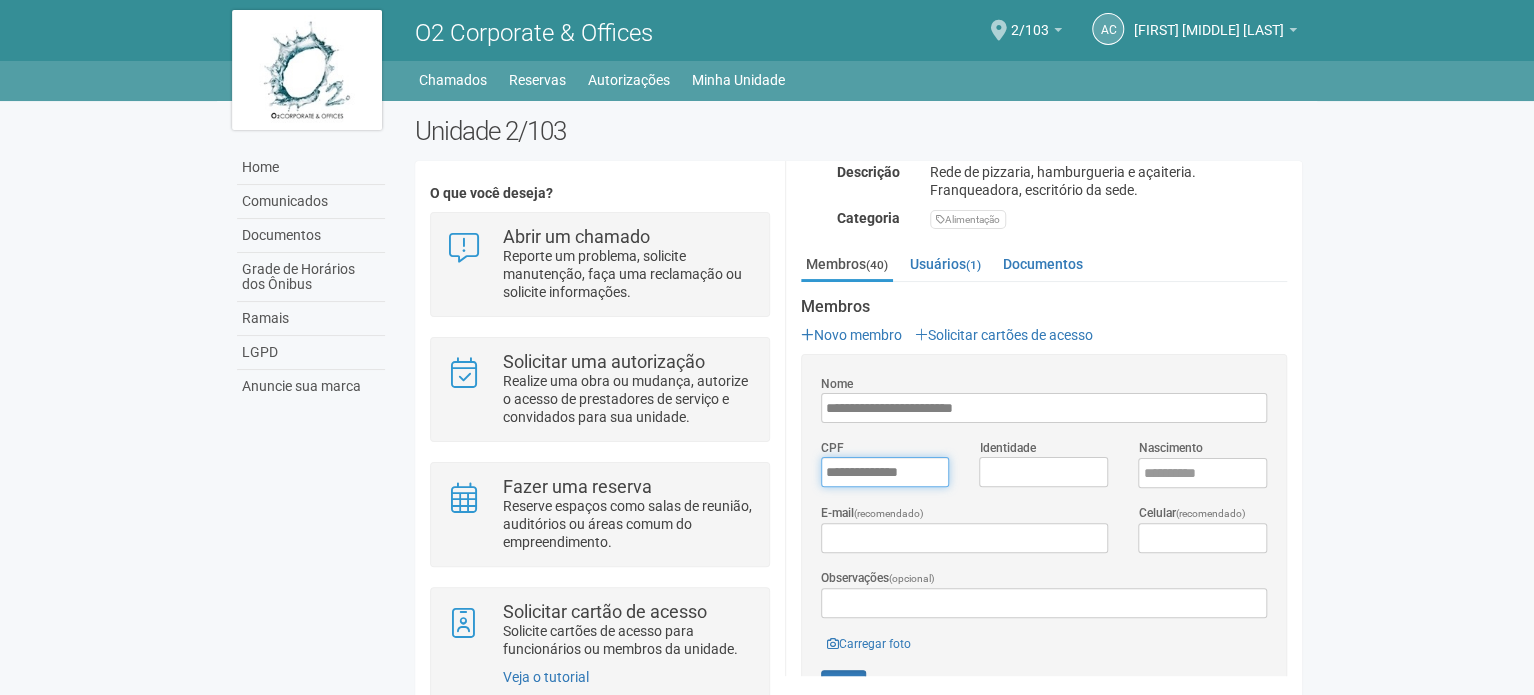click on "*********" at bounding box center (885, 472) 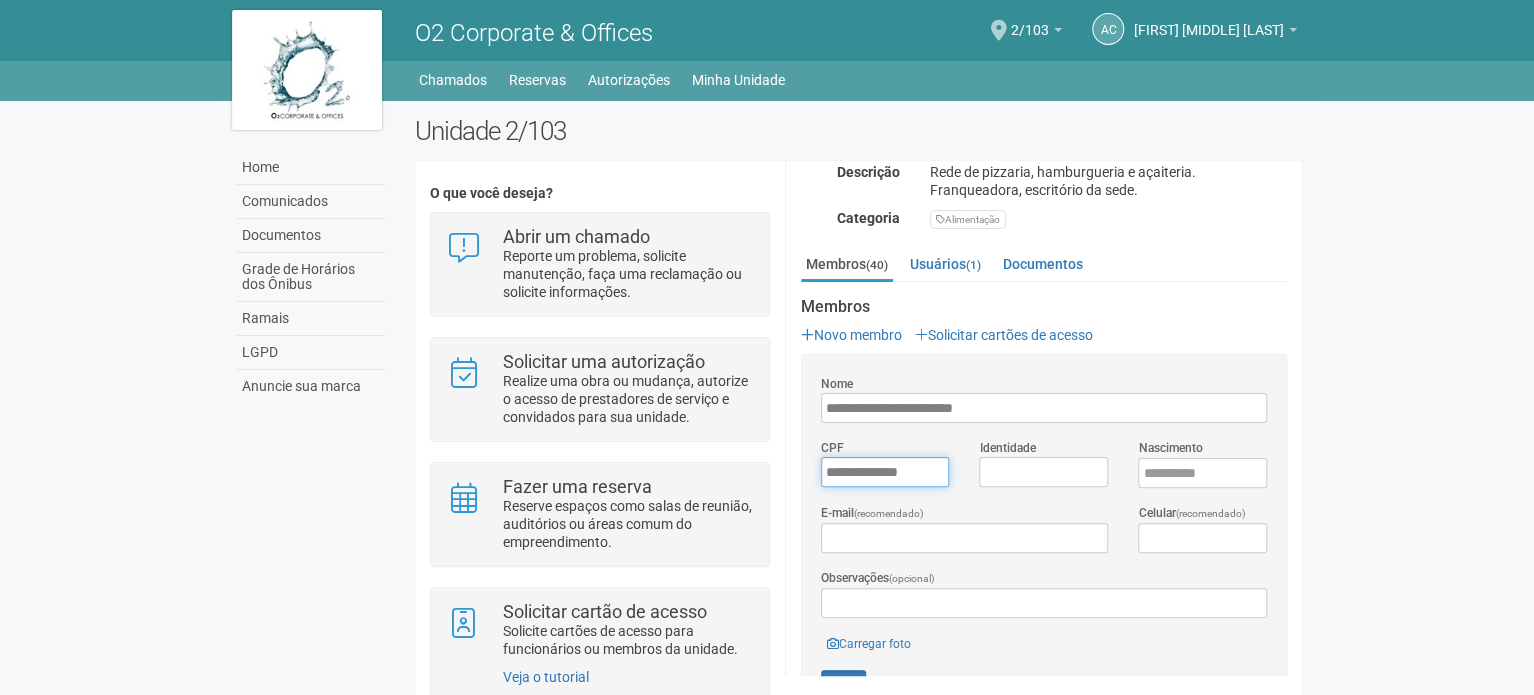 drag, startPoint x: 914, startPoint y: 468, endPoint x: 773, endPoint y: 468, distance: 141 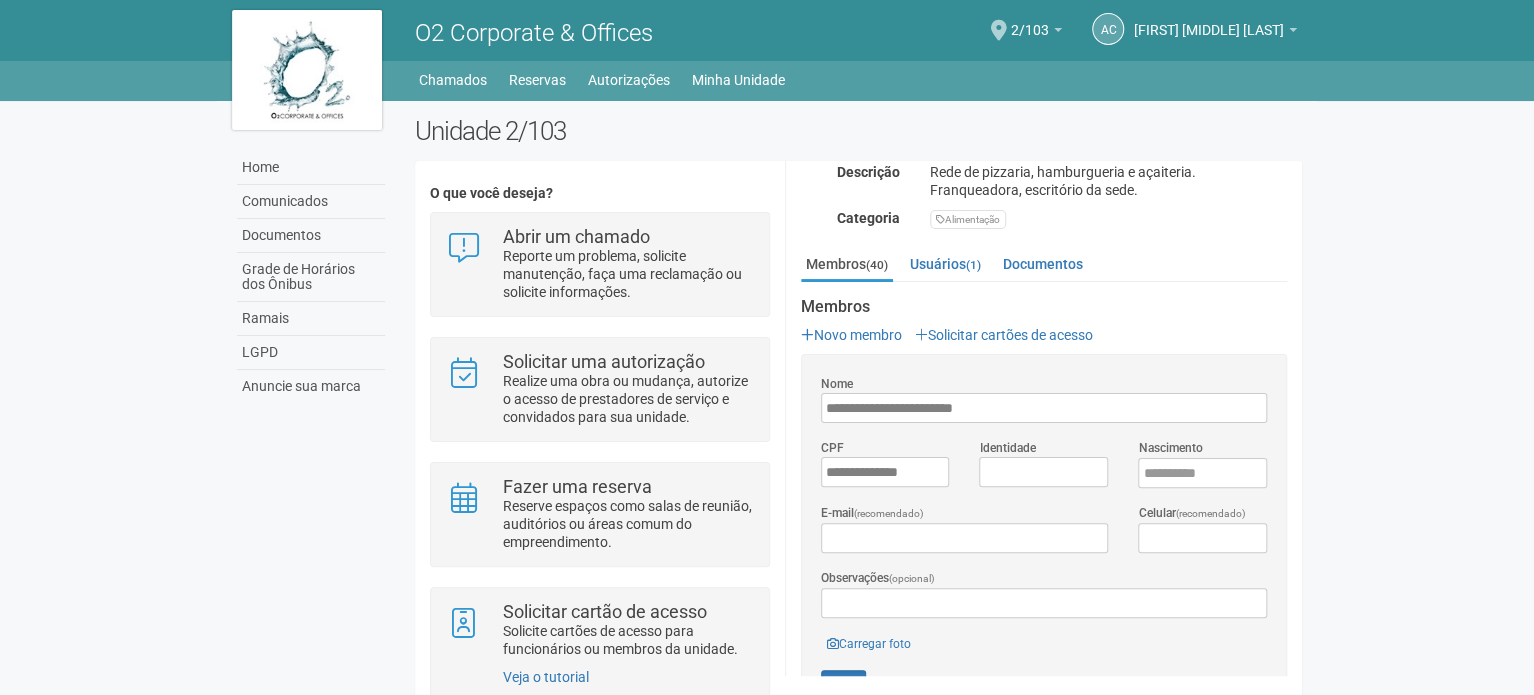 click on "[DOCUMENT_TYPE]" at bounding box center [1043, 462] 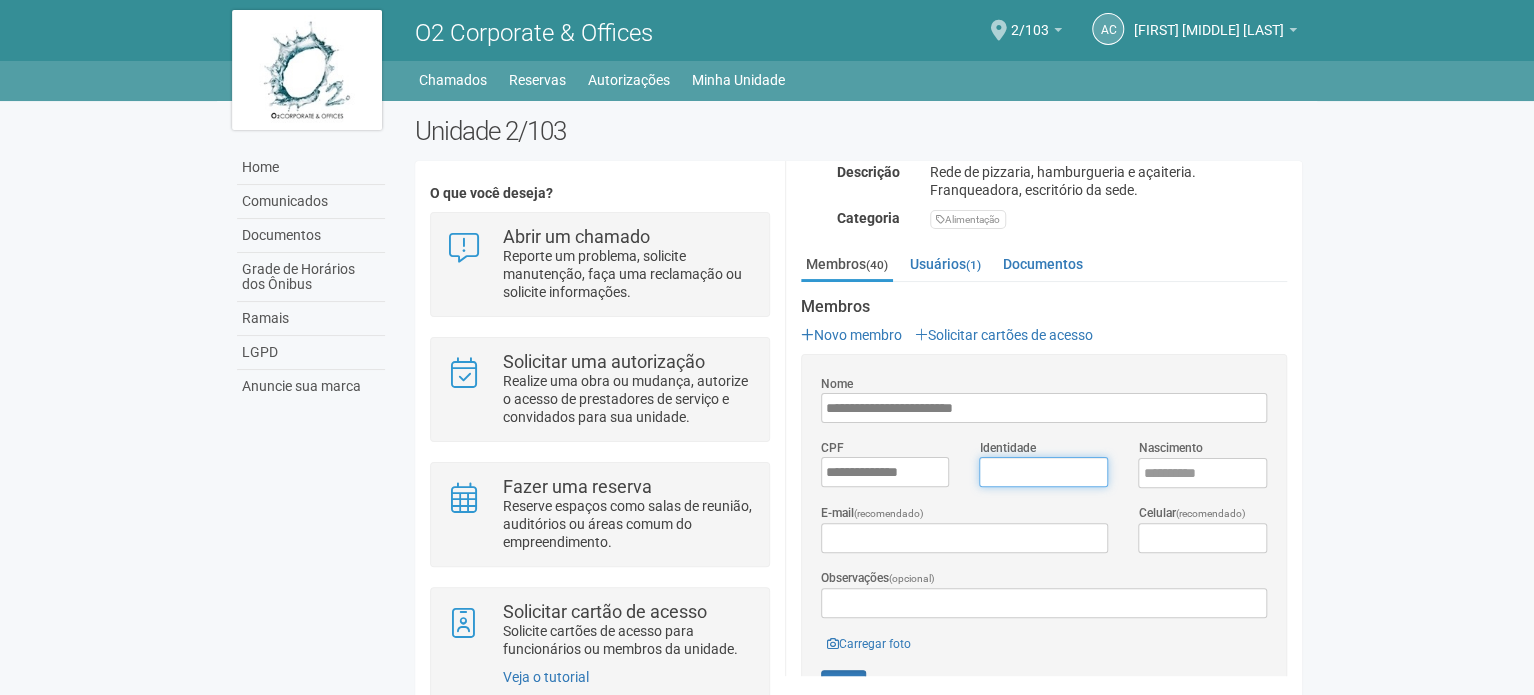 click on "[DOCUMENT_TYPE]" at bounding box center [1043, 472] 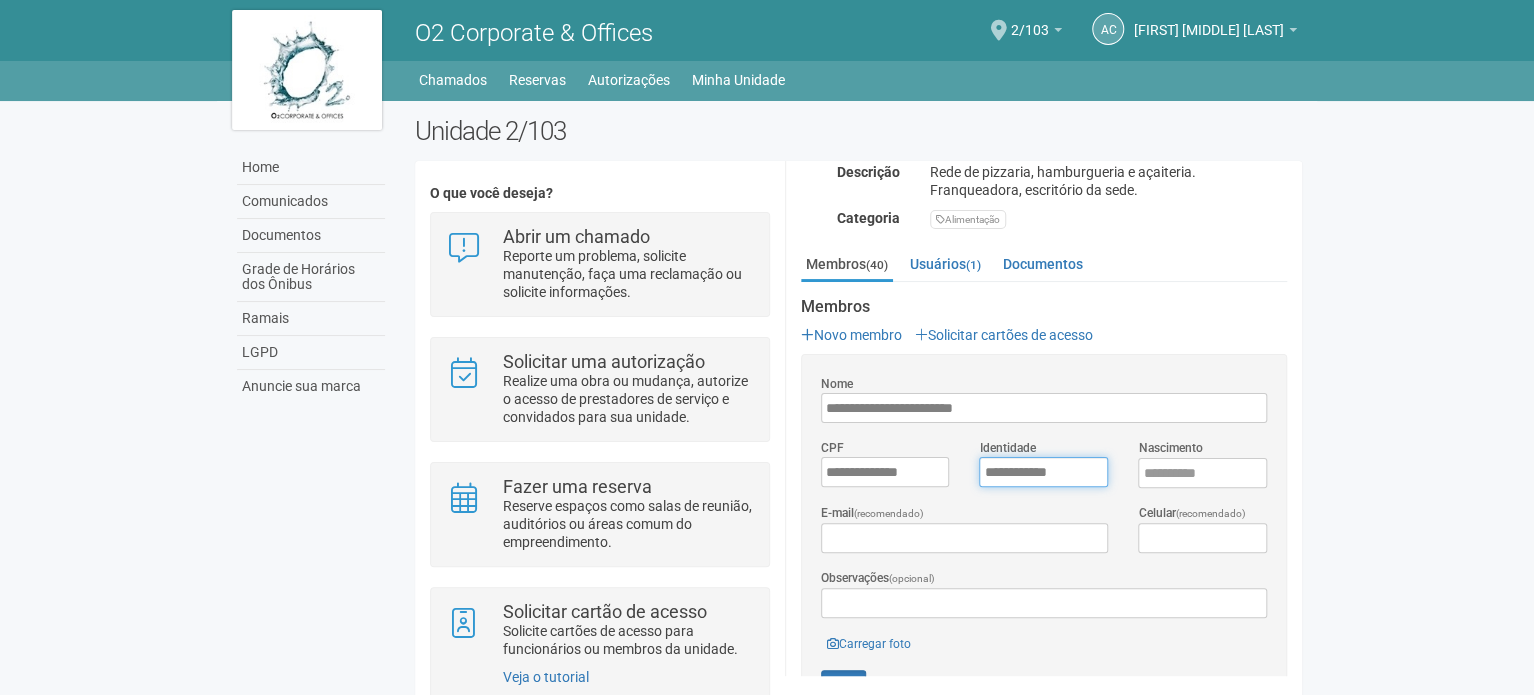 type on "**********" 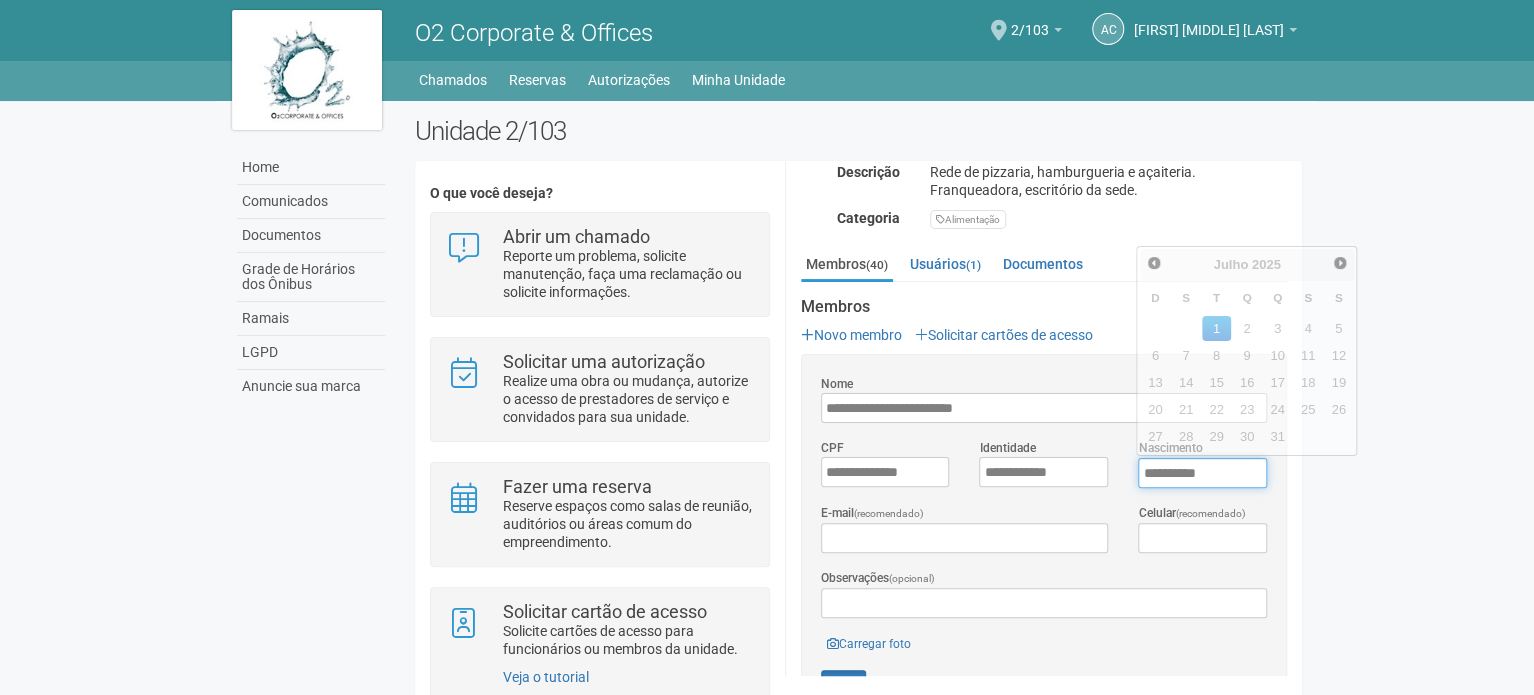 click on "****" at bounding box center (1202, 473) 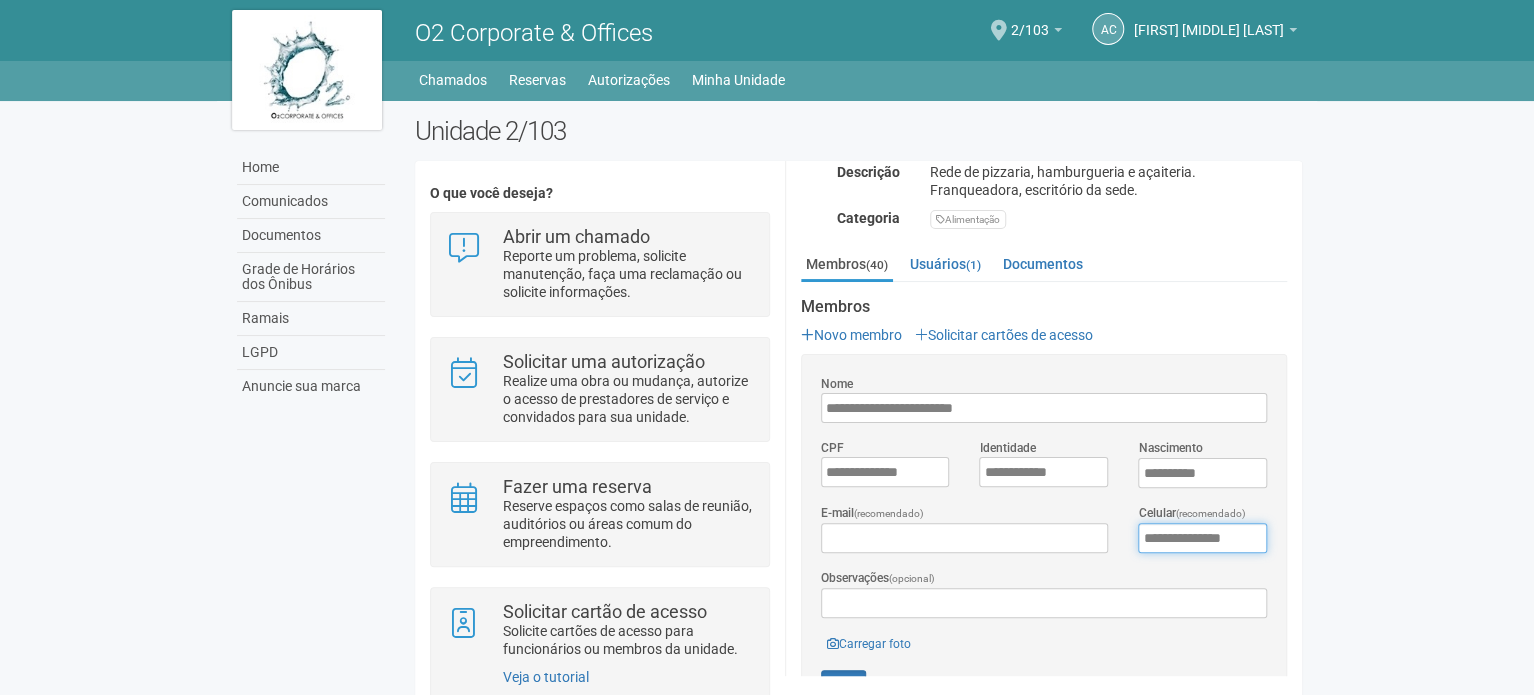 click on "**********" at bounding box center (1202, 538) 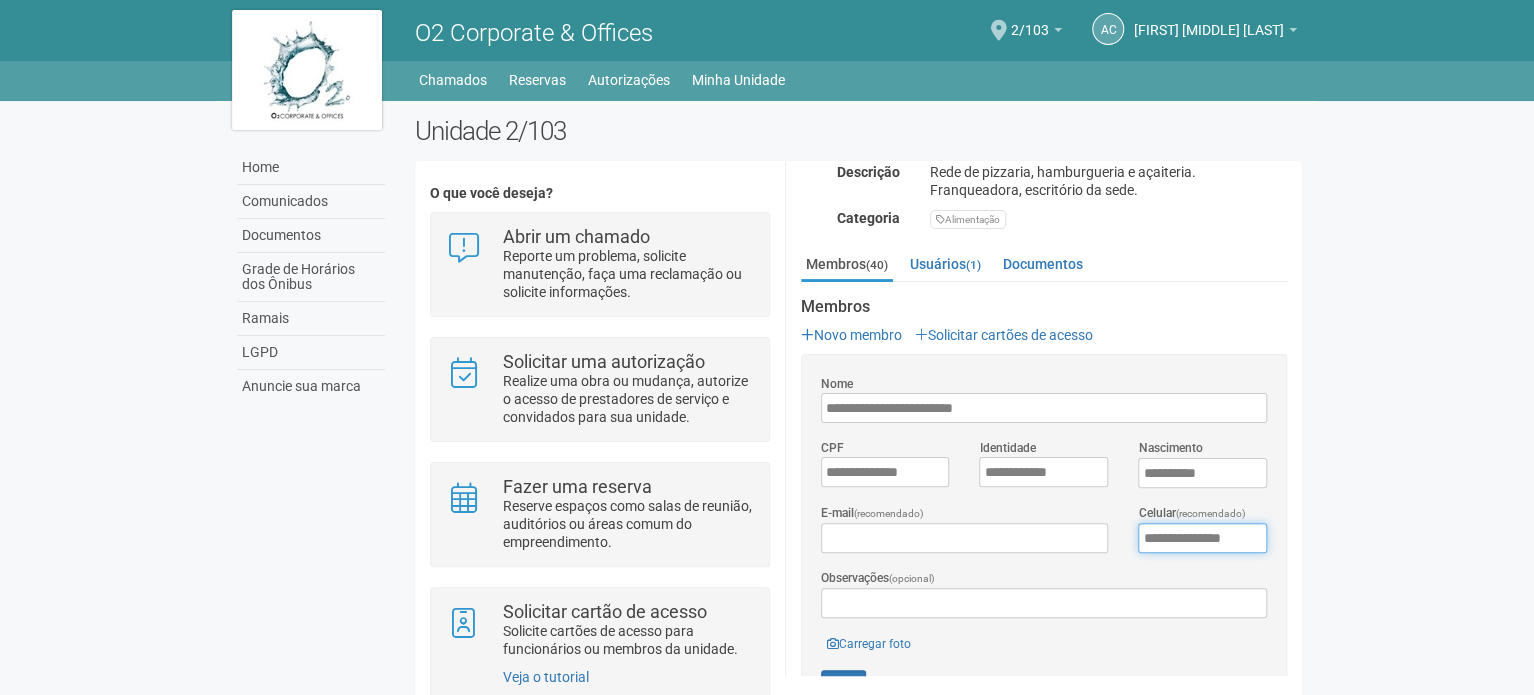 paste on "**********" 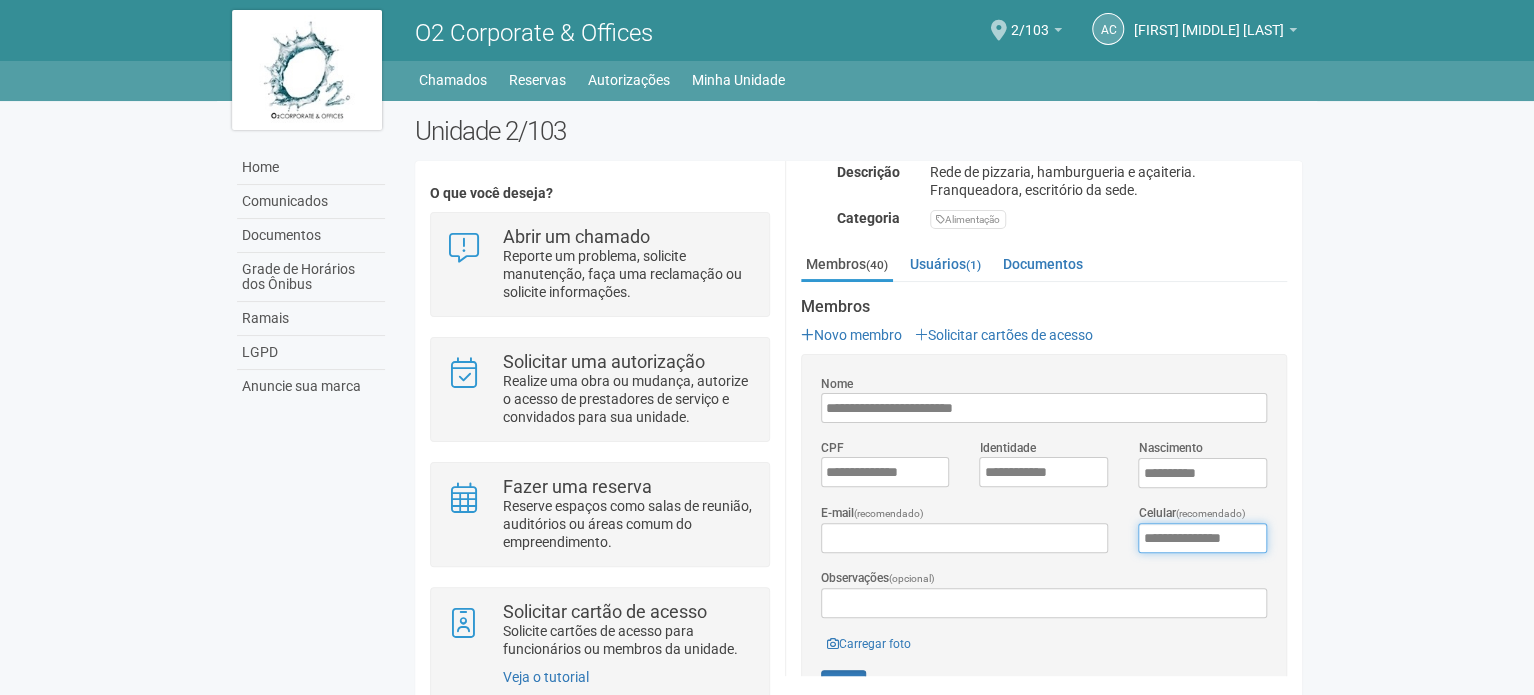 type on "**********" 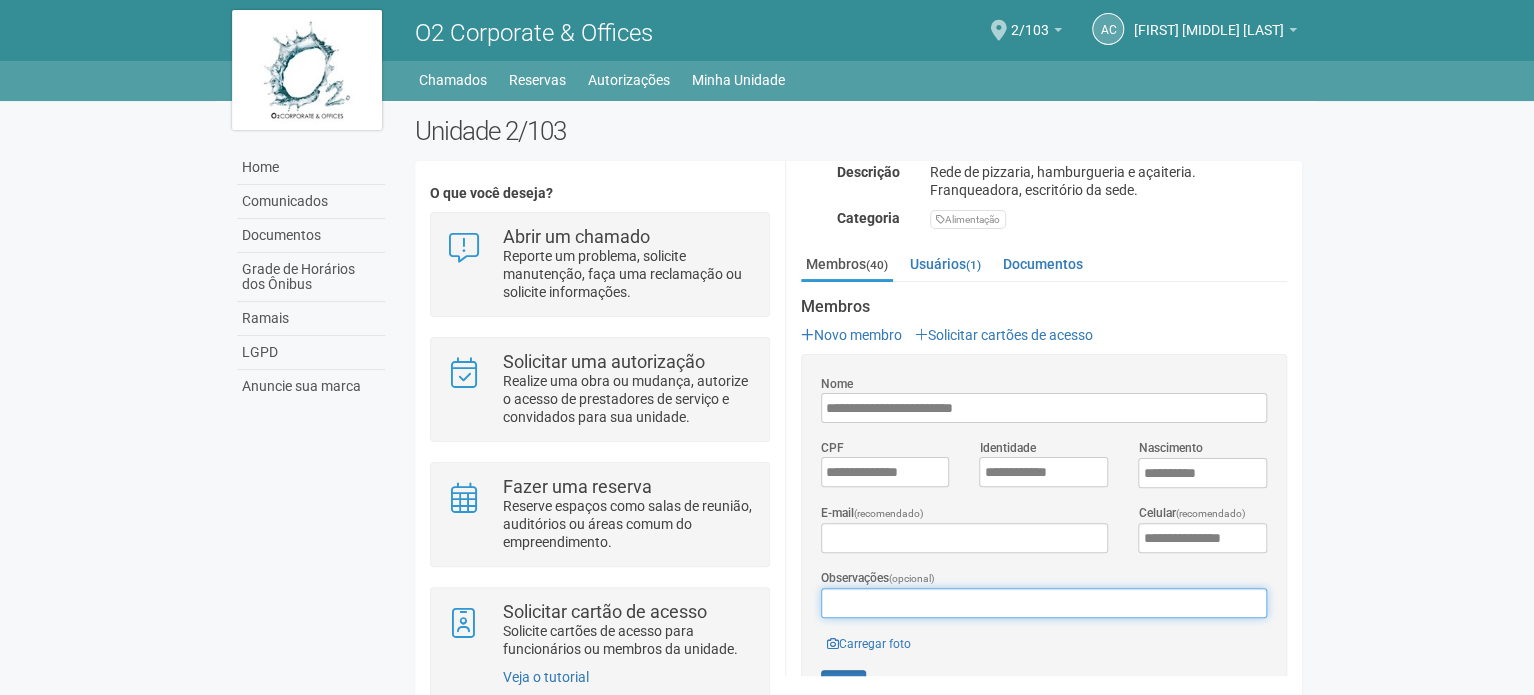 click on "Observações  (opcional)" at bounding box center [1044, 603] 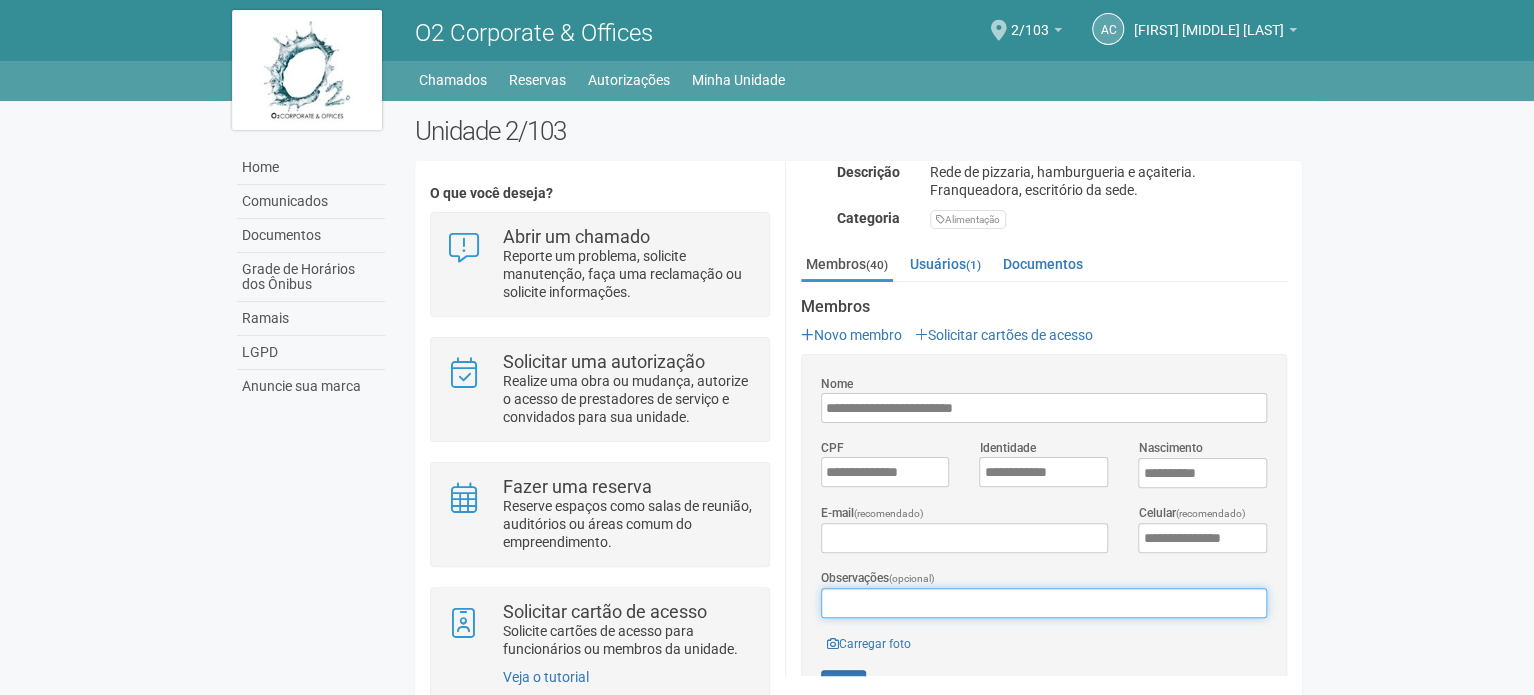 type on "**********" 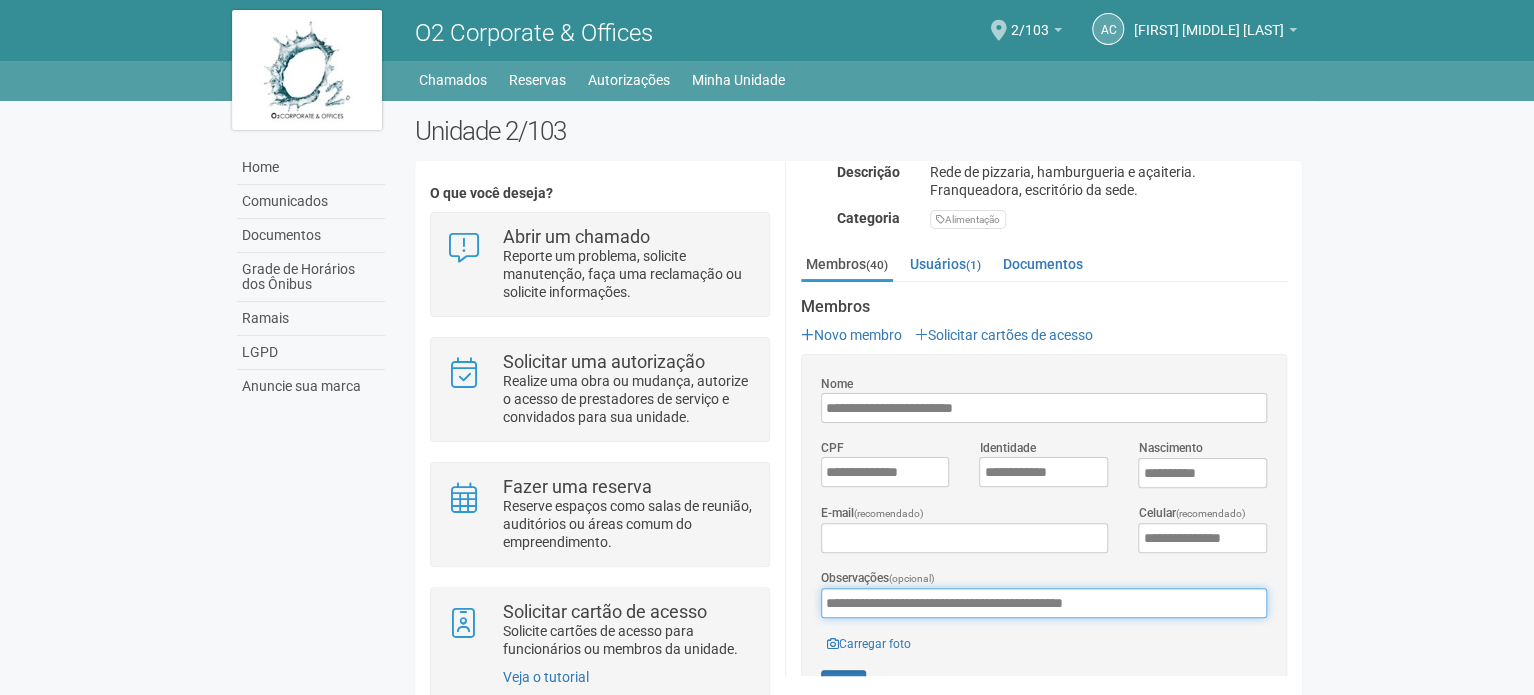 drag, startPoint x: 1201, startPoint y: 597, endPoint x: 795, endPoint y: 598, distance: 406.00122 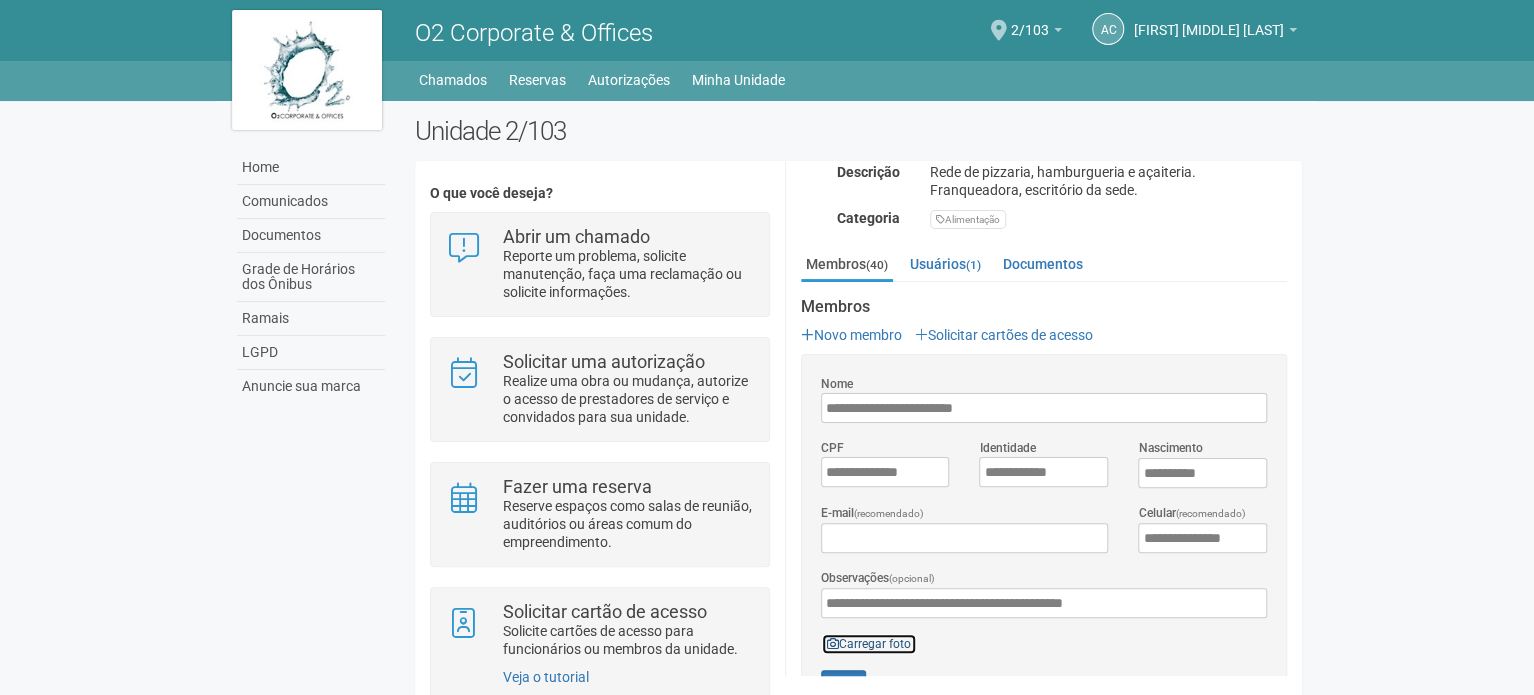 click on "Carregar foto" at bounding box center [869, 644] 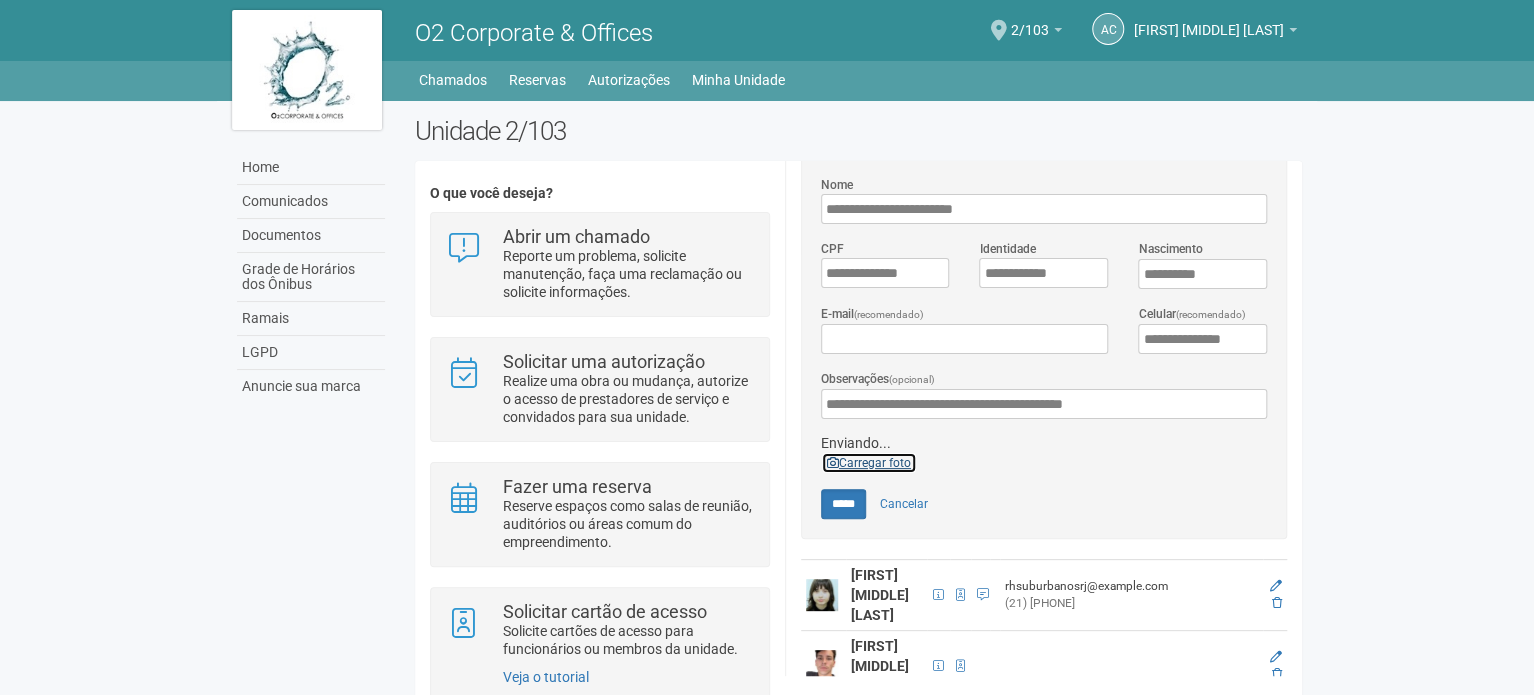 scroll, scrollTop: 500, scrollLeft: 0, axis: vertical 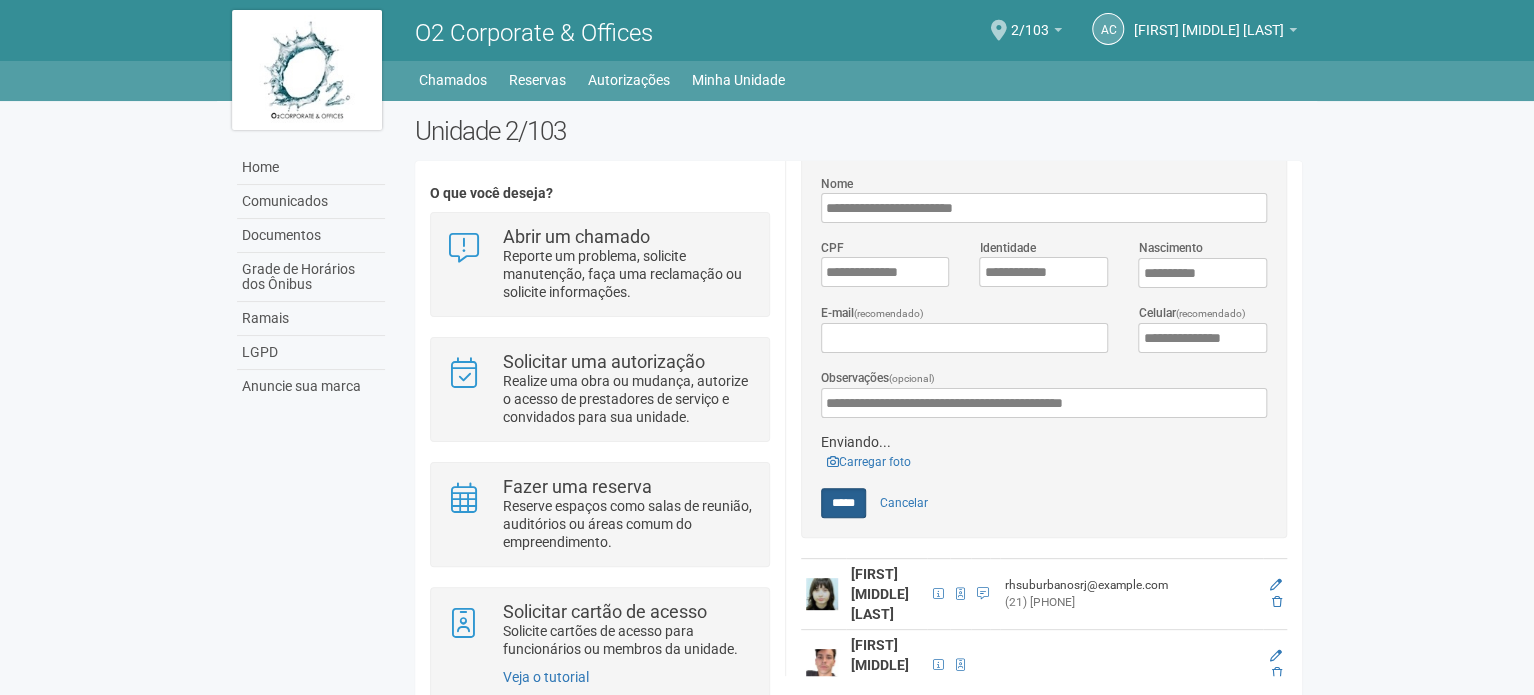click at bounding box center (0, 0) 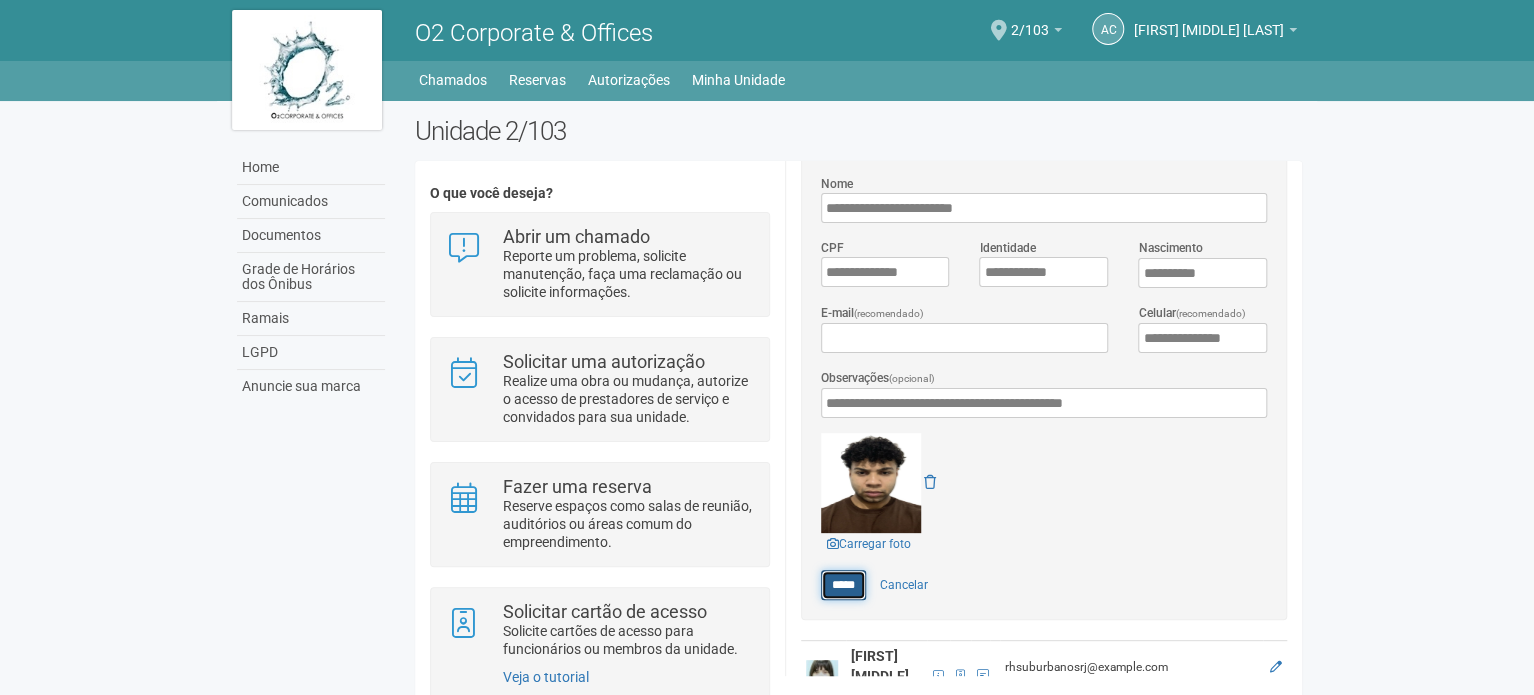 click on "*****" at bounding box center (843, 585) 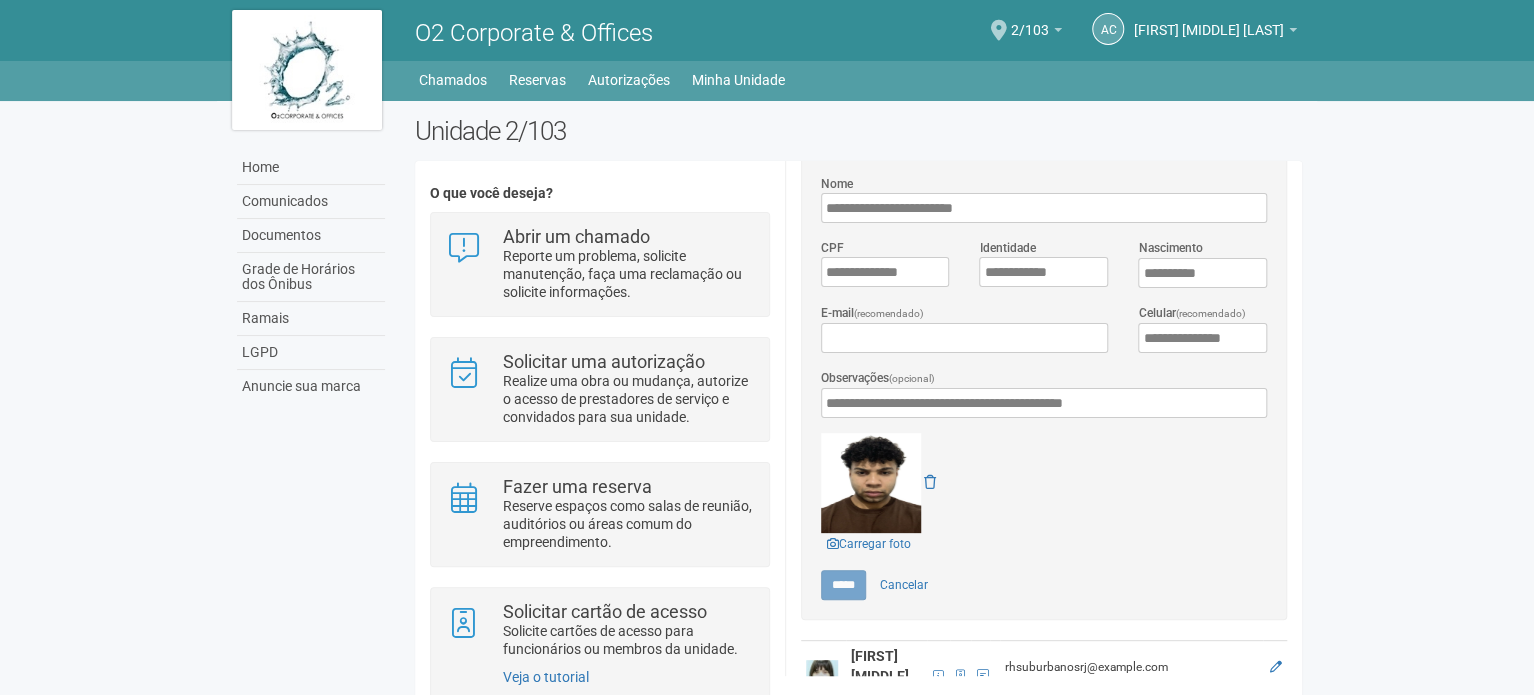 scroll, scrollTop: 0, scrollLeft: 0, axis: both 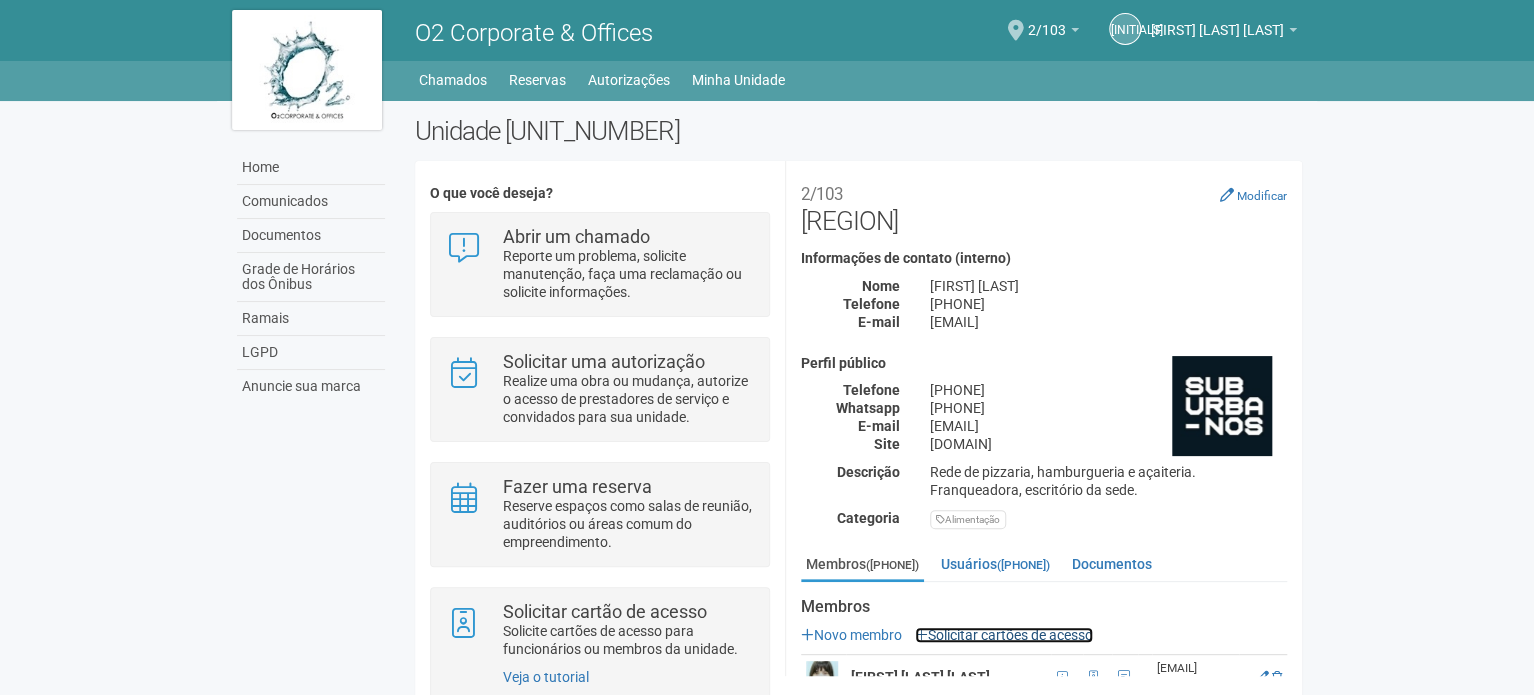 click on "Solicitar cartões de acesso" at bounding box center (1004, 635) 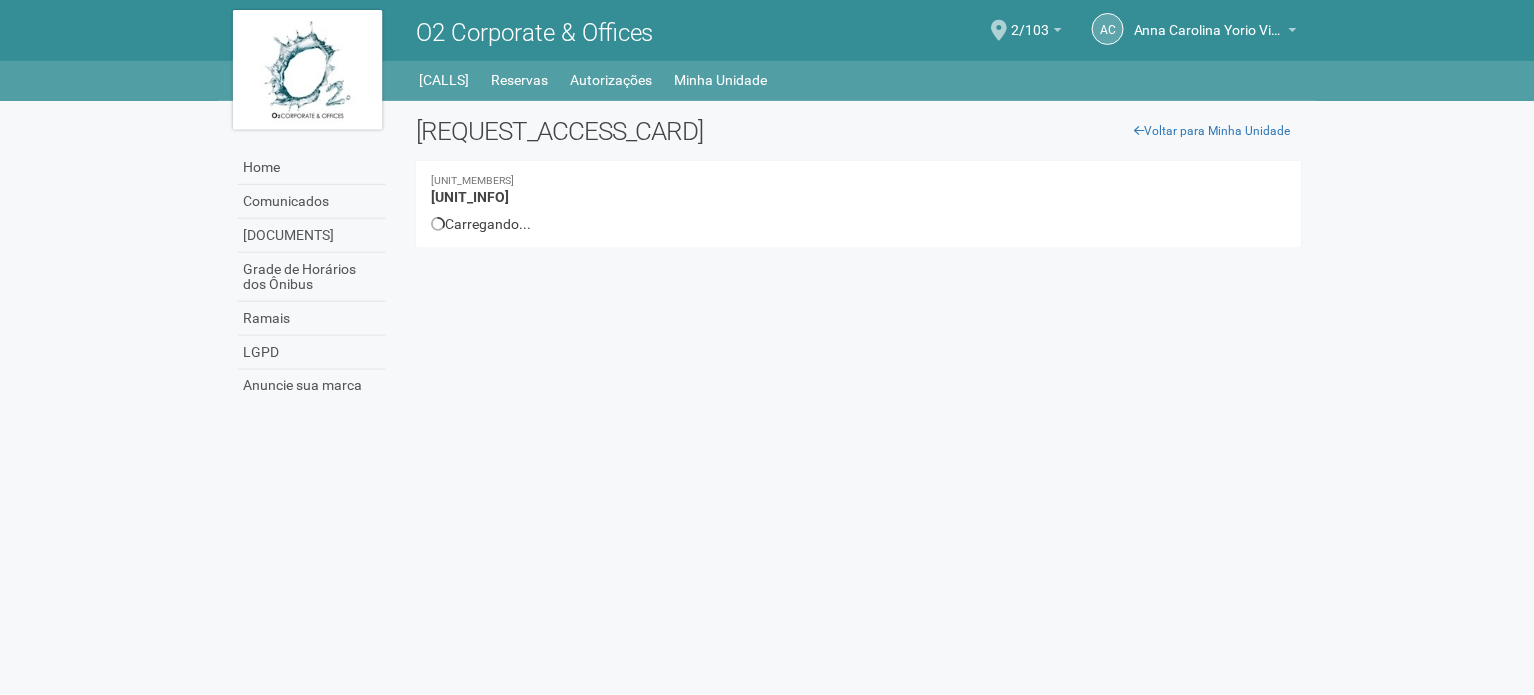 scroll, scrollTop: 0, scrollLeft: 0, axis: both 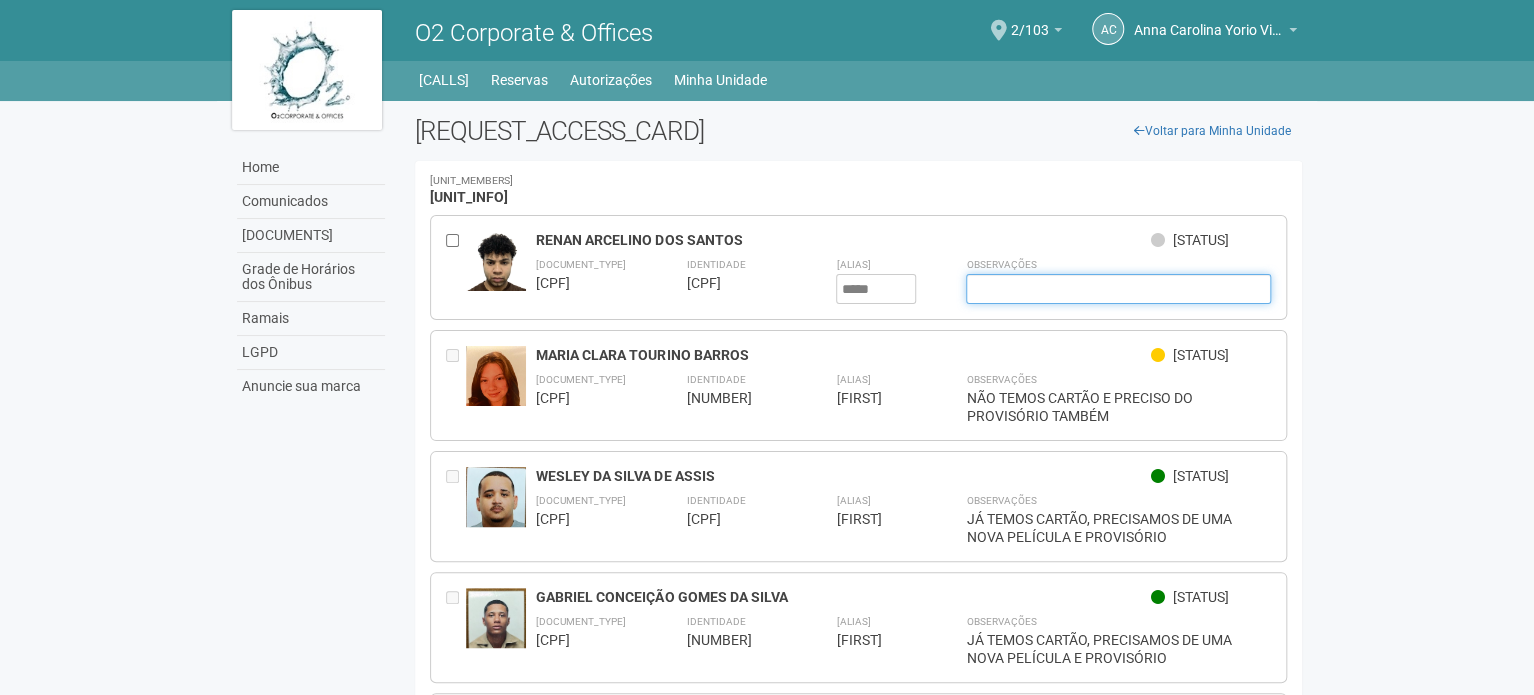 click at bounding box center [1118, 289] 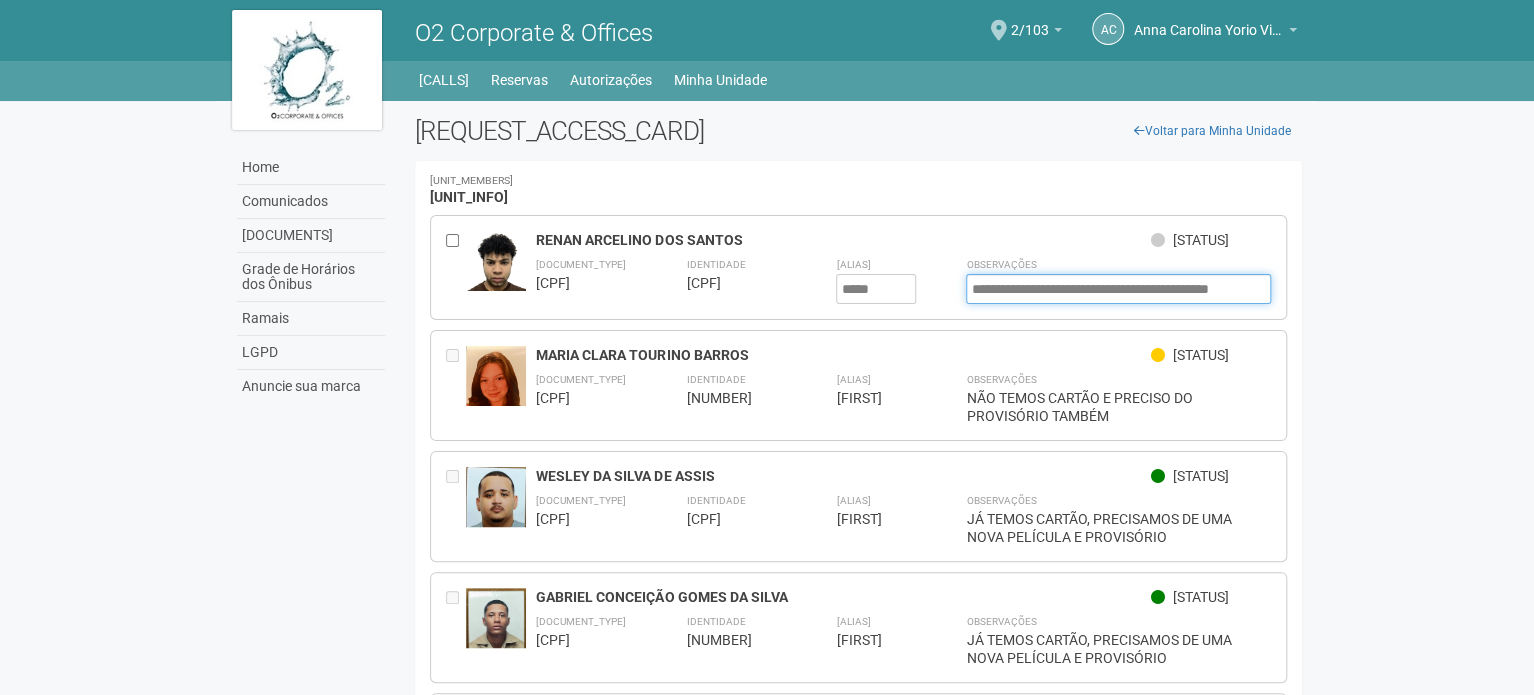 scroll, scrollTop: 0, scrollLeft: 76, axis: horizontal 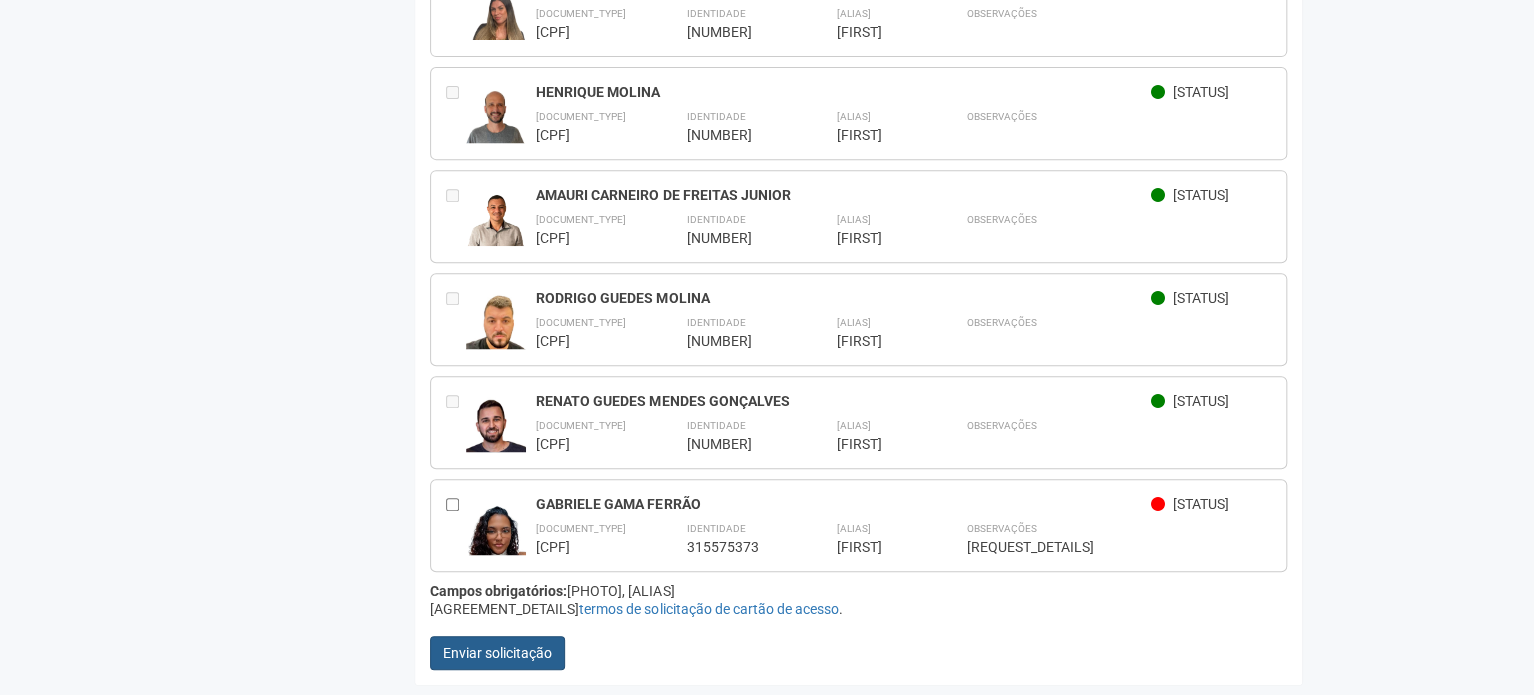 type on "**********" 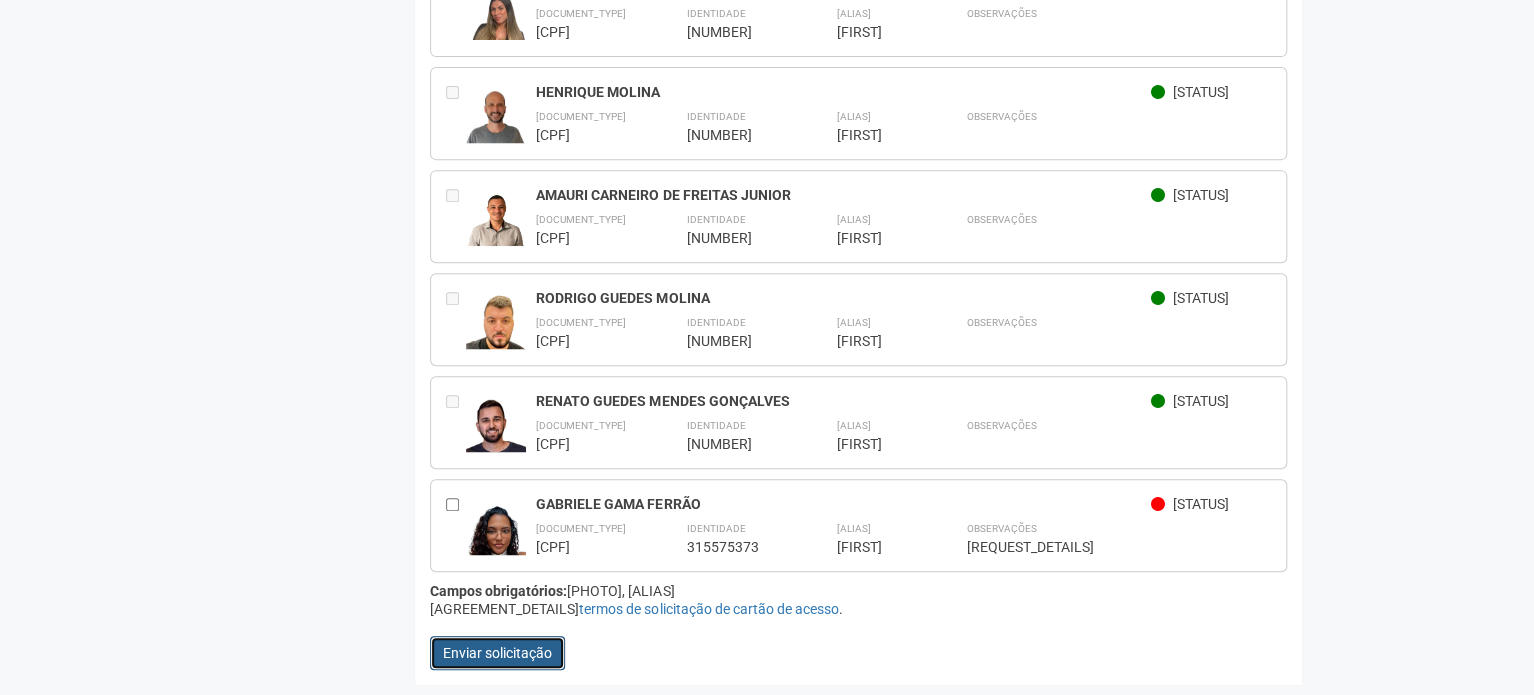 scroll, scrollTop: 0, scrollLeft: 0, axis: both 